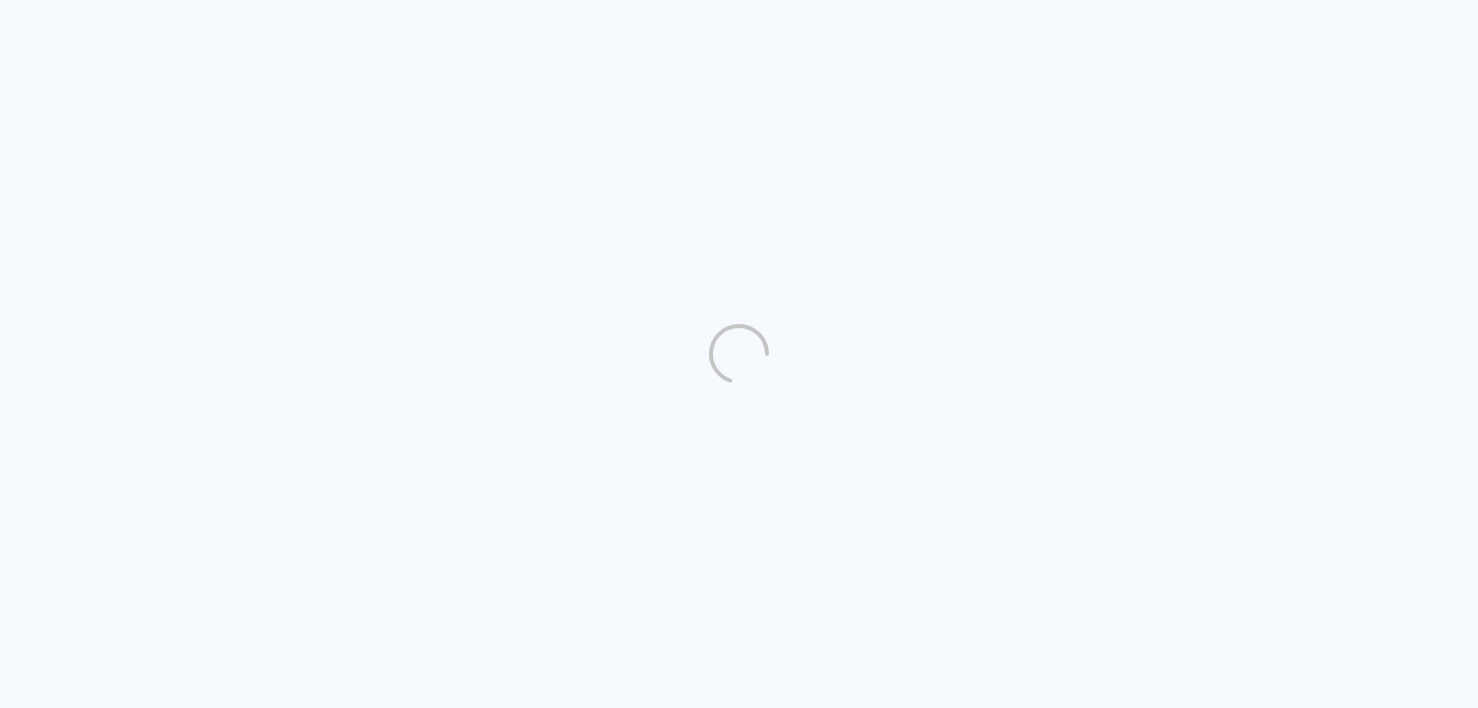 scroll, scrollTop: 0, scrollLeft: 0, axis: both 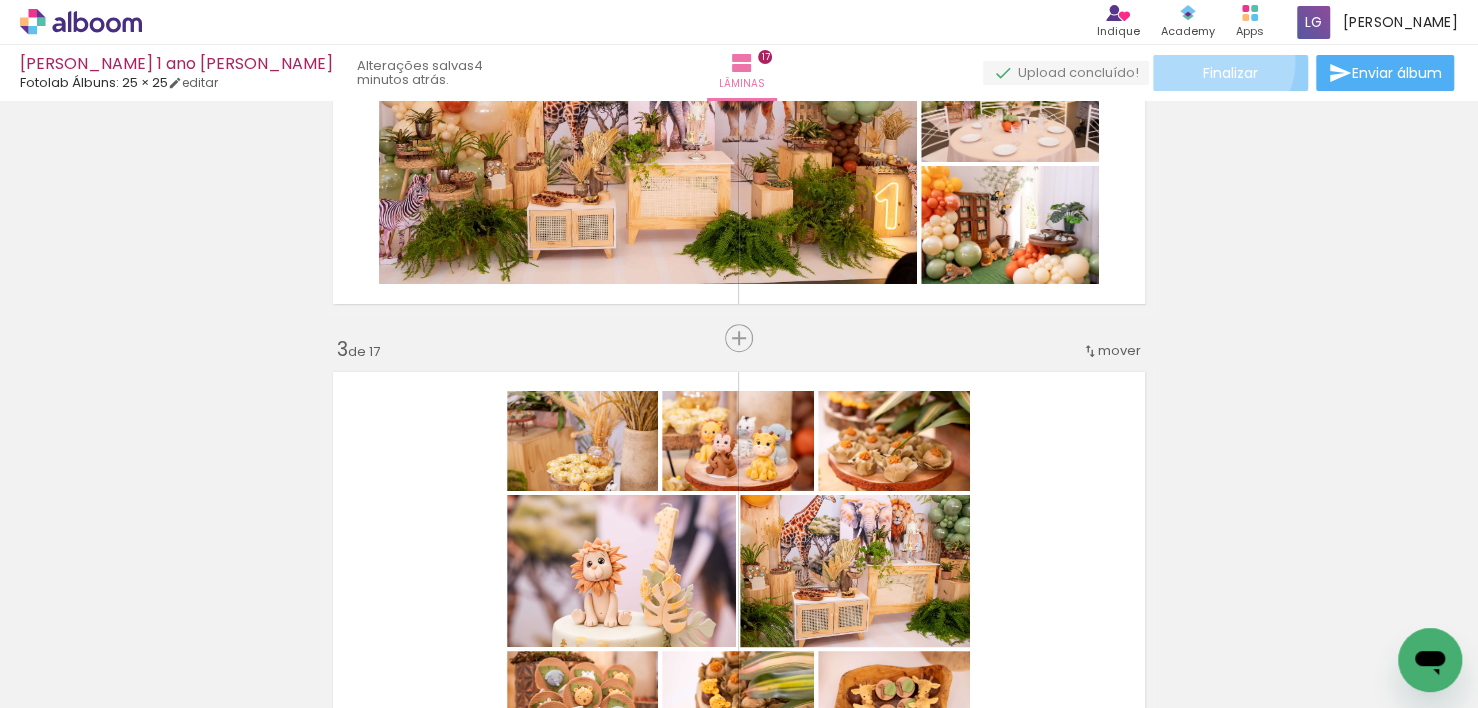 click on "Finalizar" 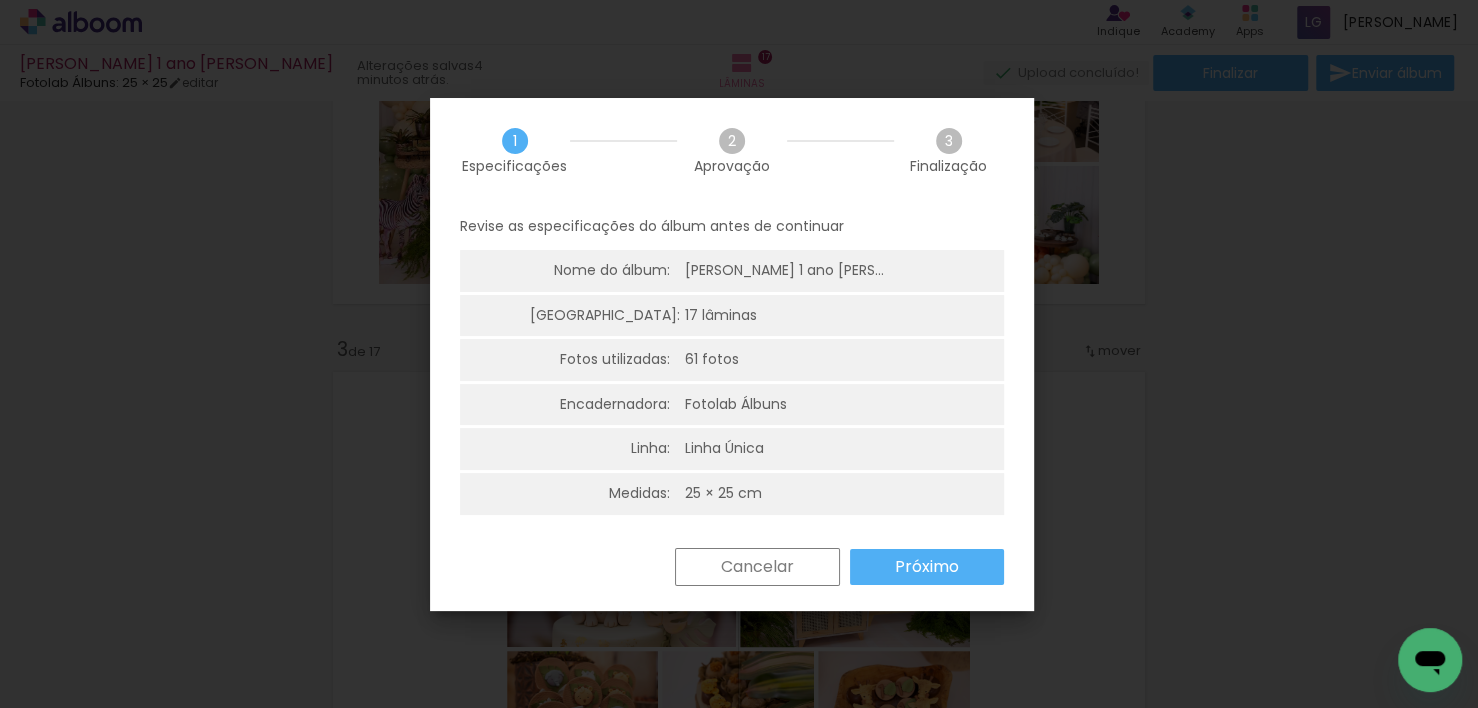 click on "Próximo" at bounding box center (0, 0) 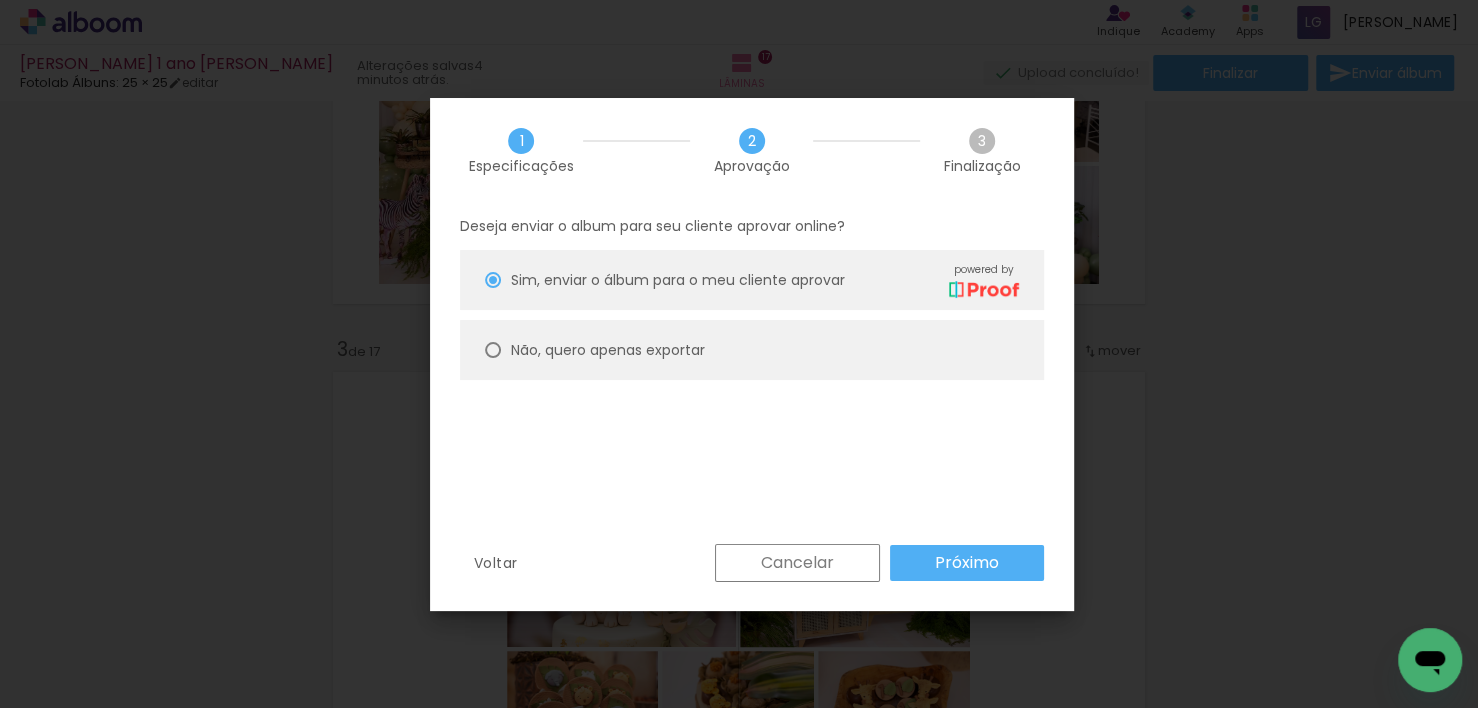 click on "Próximo" at bounding box center (0, 0) 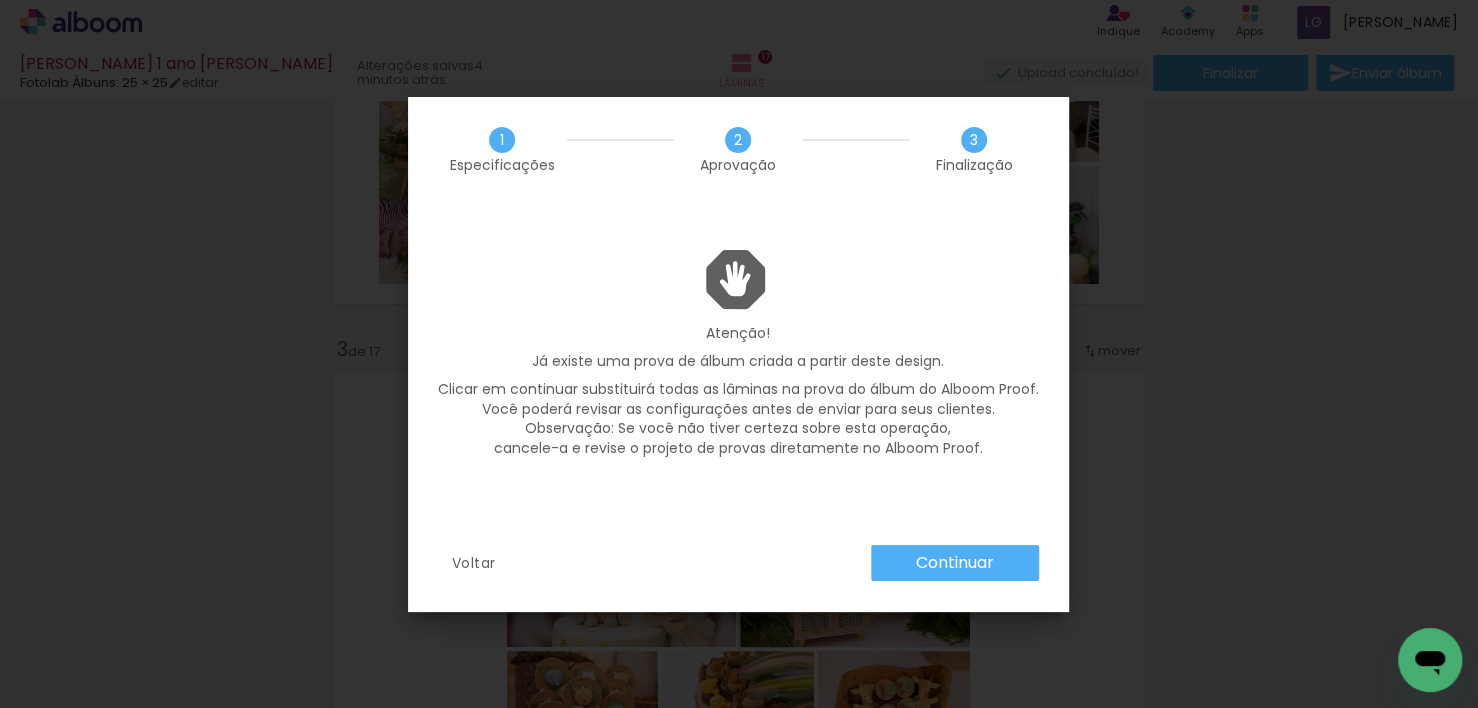 click on "Continuar" at bounding box center (0, 0) 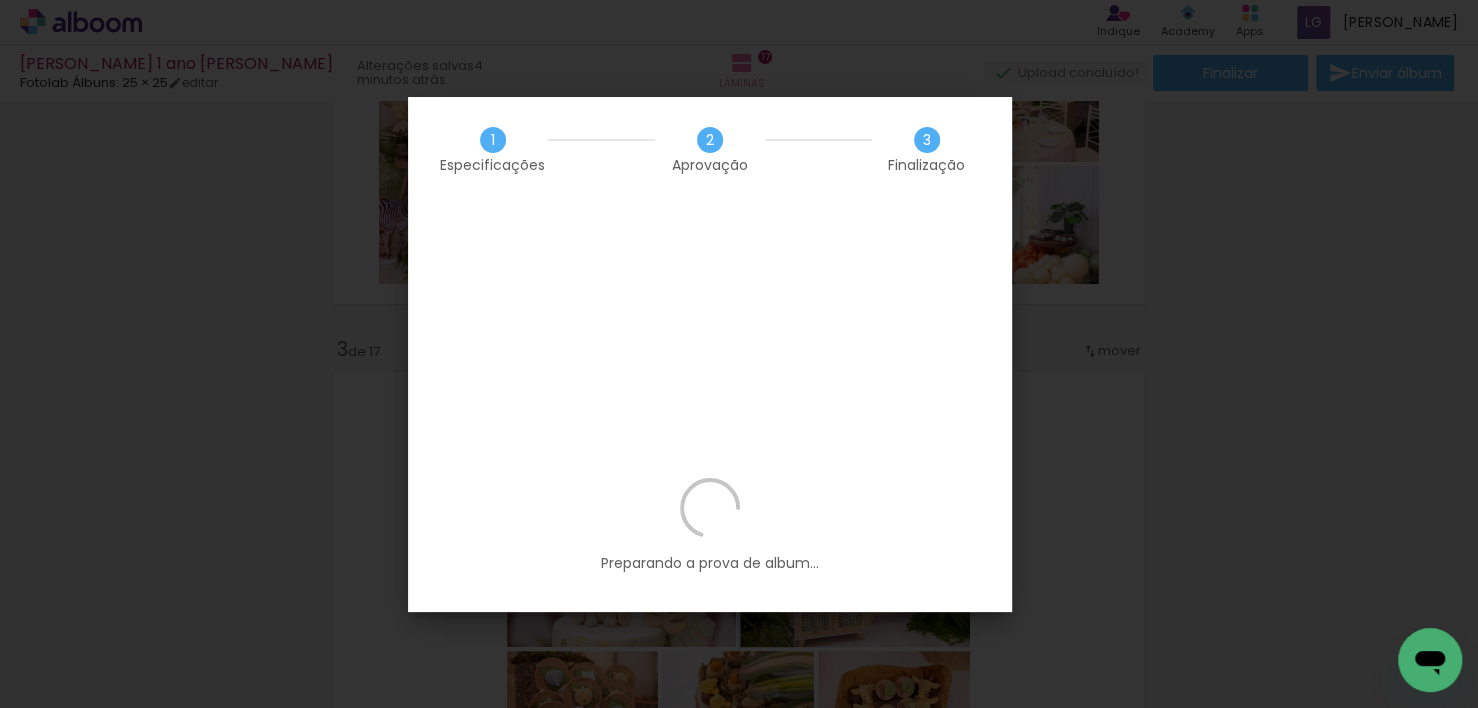drag, startPoint x: 376, startPoint y: 425, endPoint x: 910, endPoint y: 405, distance: 534.3744 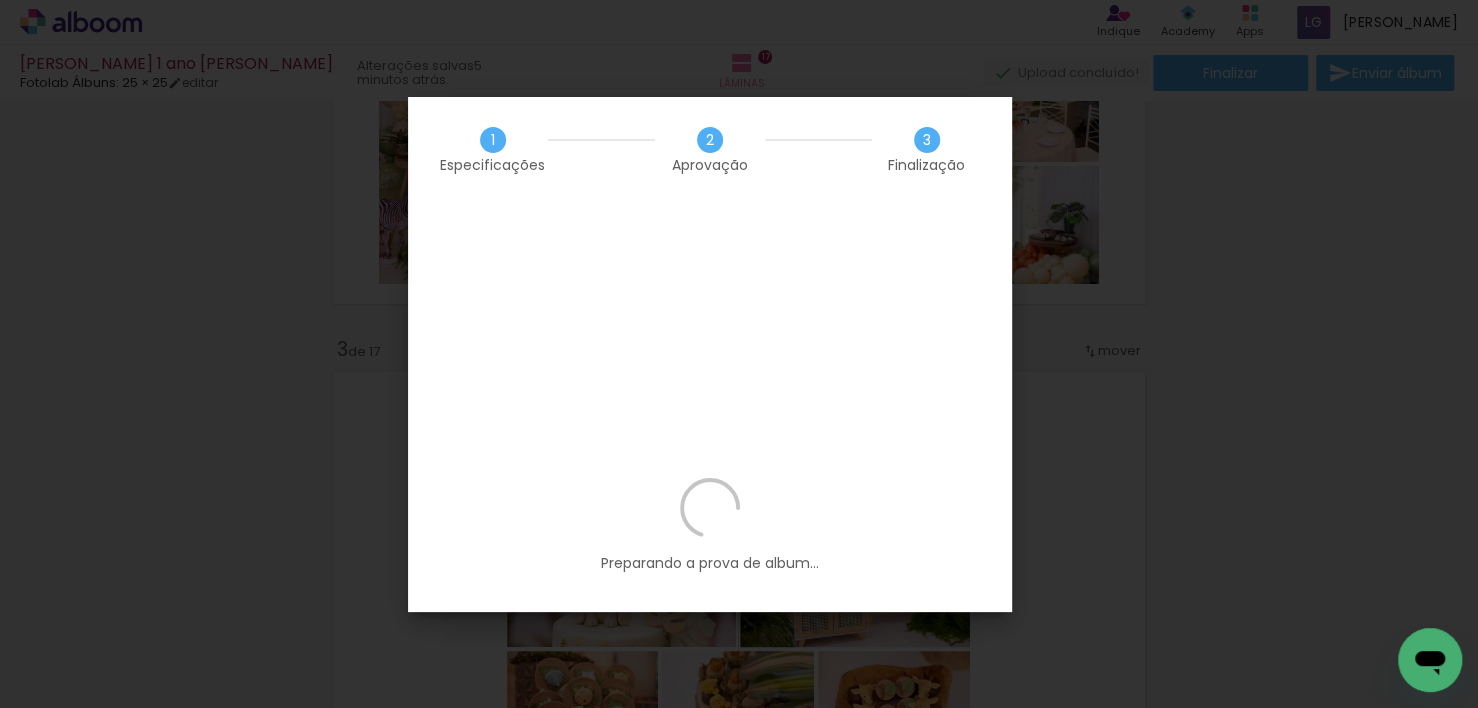 click 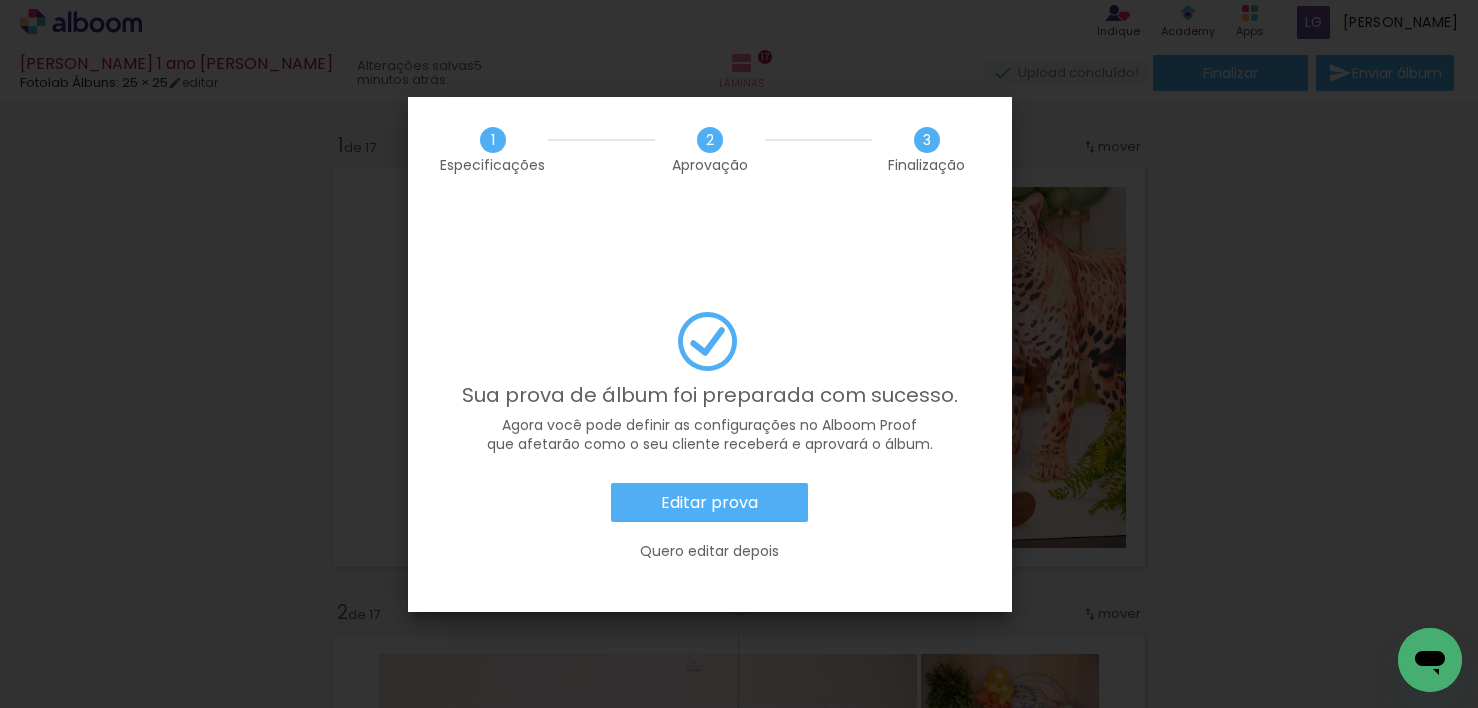 scroll, scrollTop: 0, scrollLeft: 0, axis: both 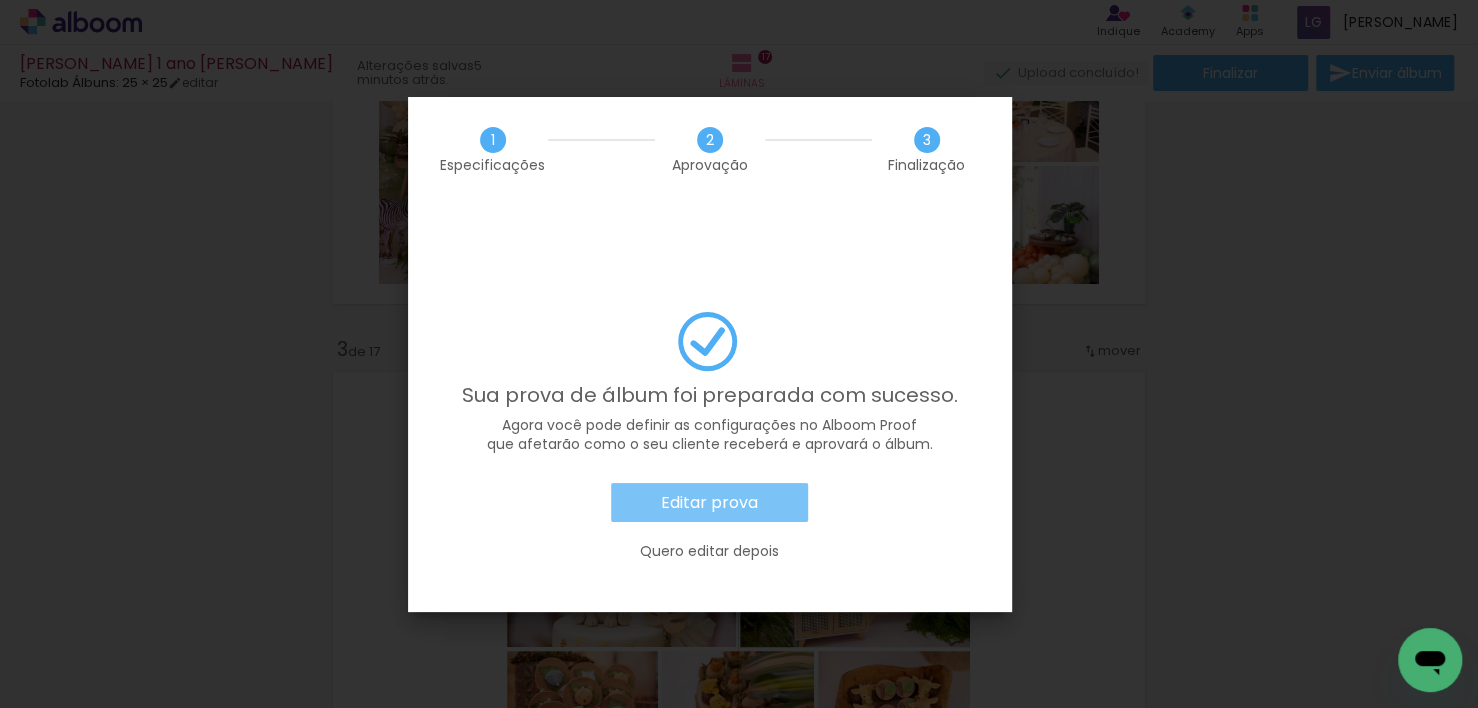 click on "Editar prova" at bounding box center [0, 0] 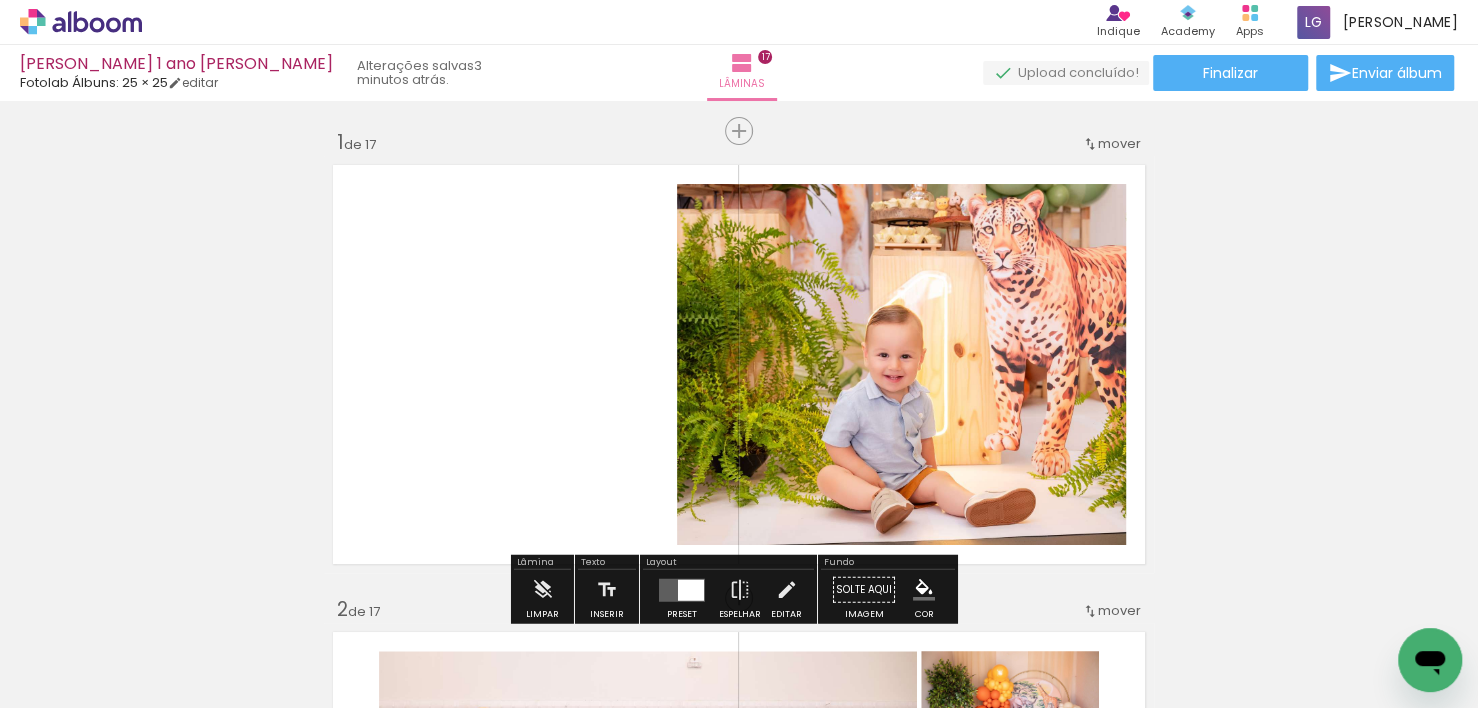 scroll, scrollTop: 0, scrollLeft: 0, axis: both 